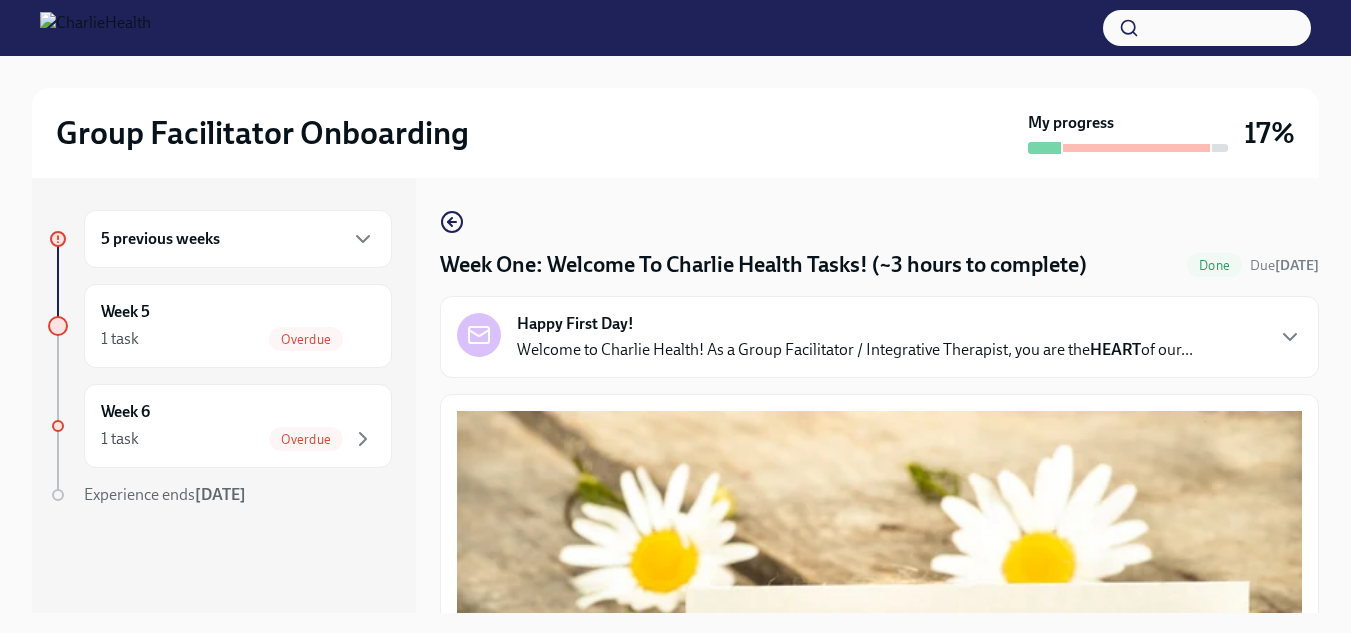 scroll, scrollTop: 0, scrollLeft: 0, axis: both 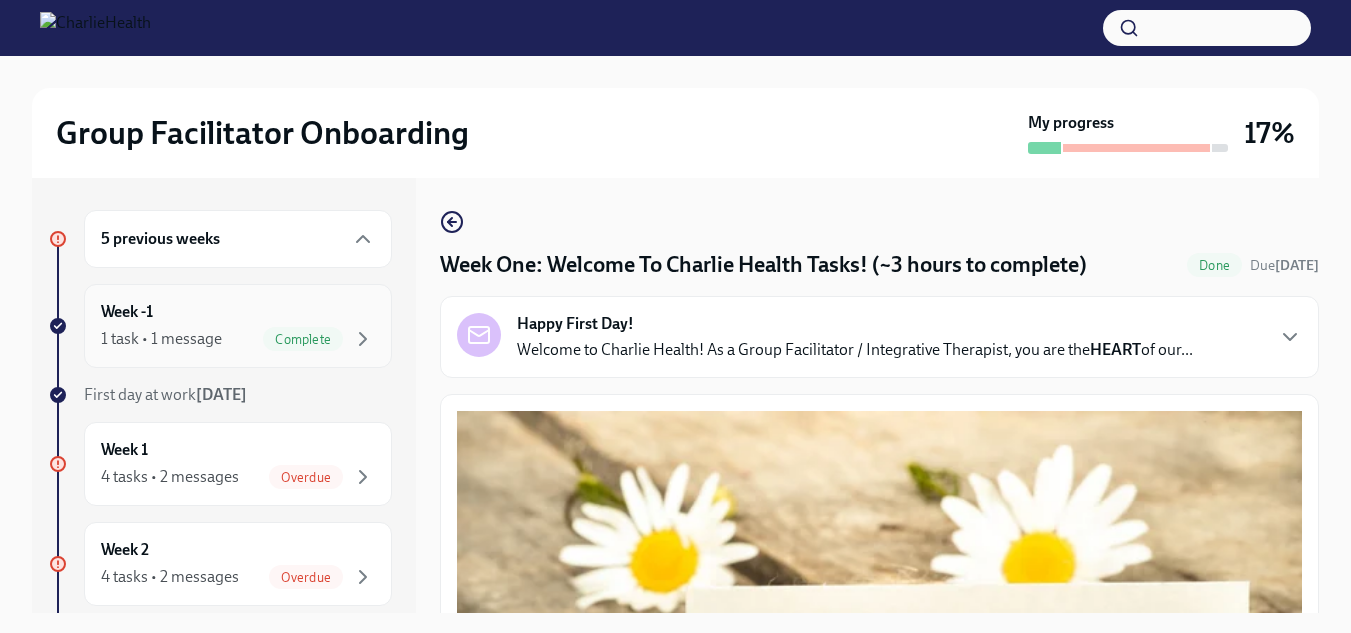click on "Week -1 1 task • 1 message Complete" at bounding box center [238, 326] 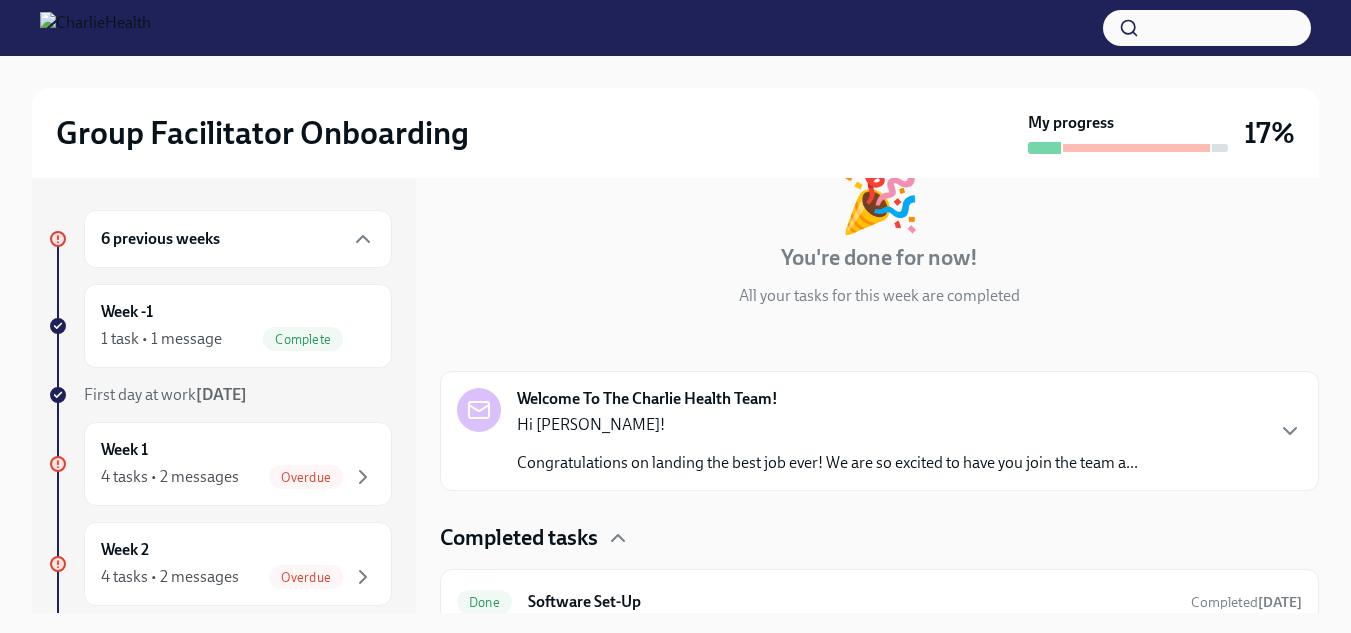 scroll, scrollTop: 159, scrollLeft: 0, axis: vertical 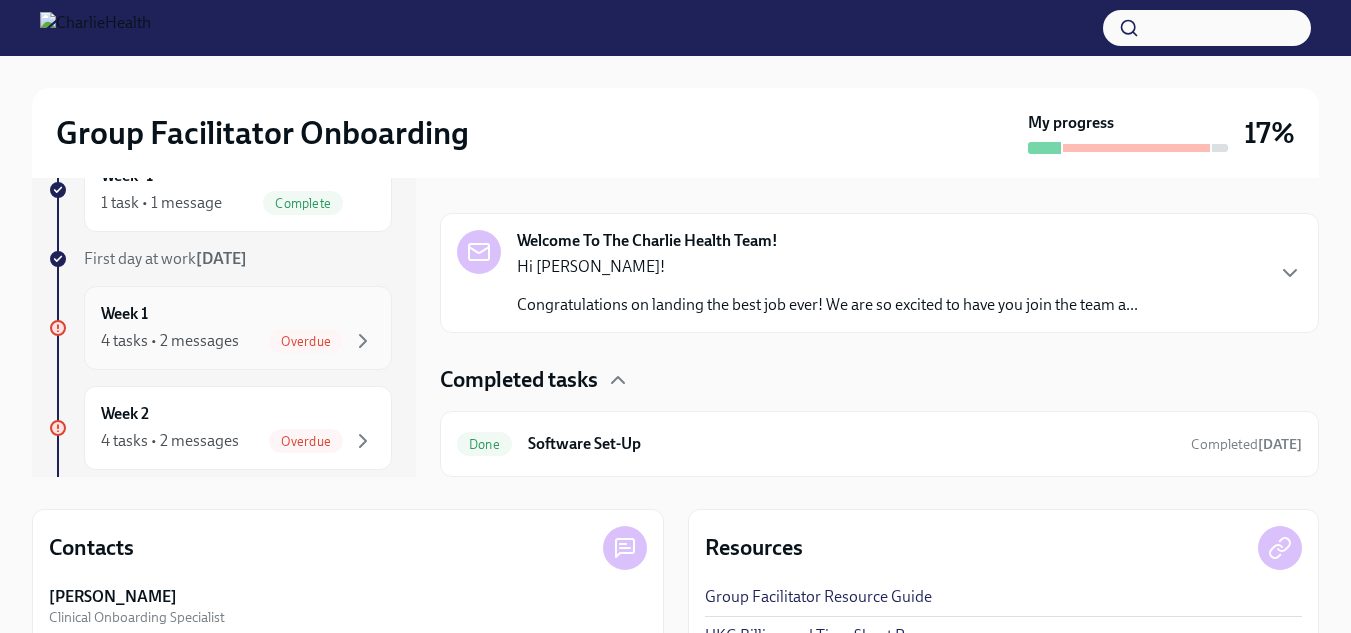 click on "Week 1 4 tasks • 2 messages Overdue" at bounding box center (238, 328) 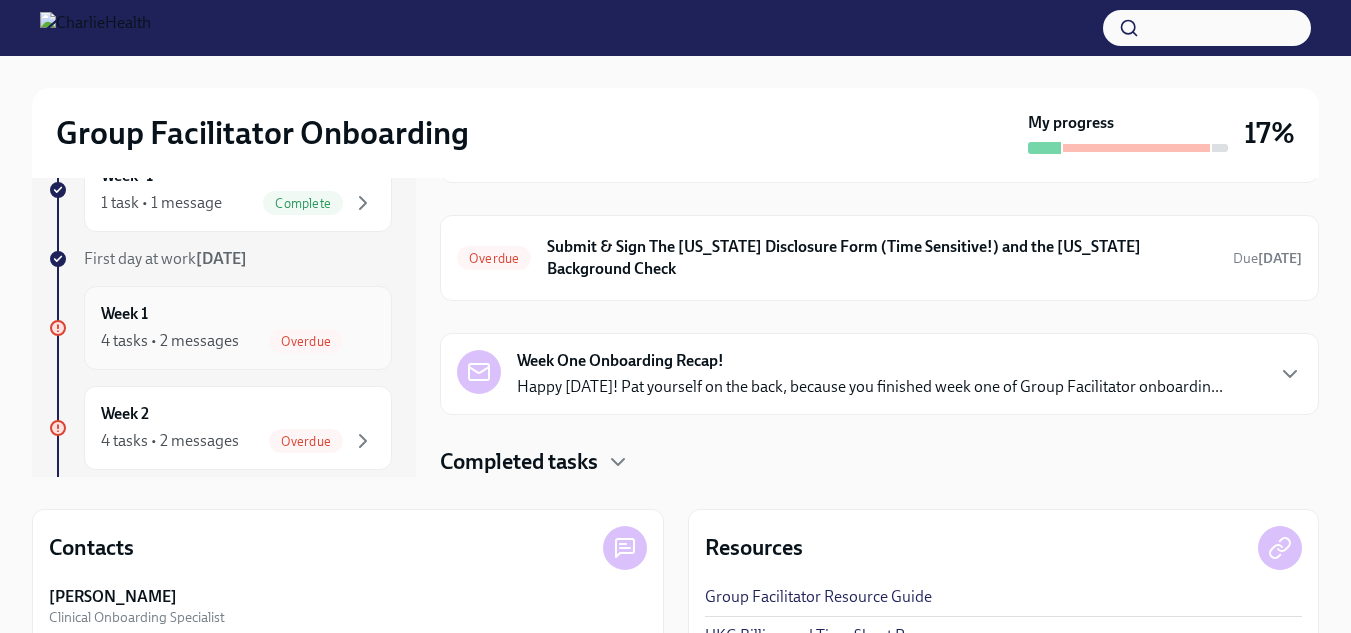 scroll, scrollTop: 0, scrollLeft: 0, axis: both 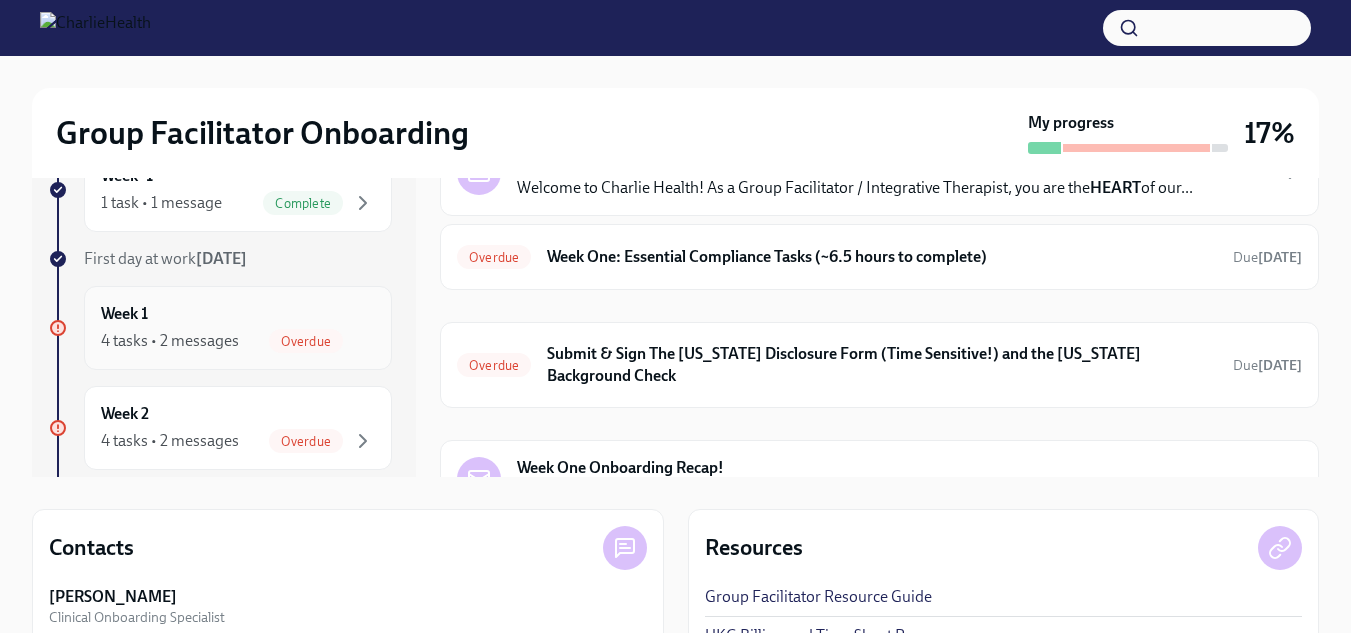 click on "Week 1 4 tasks • 2 messages Overdue" at bounding box center (238, 328) 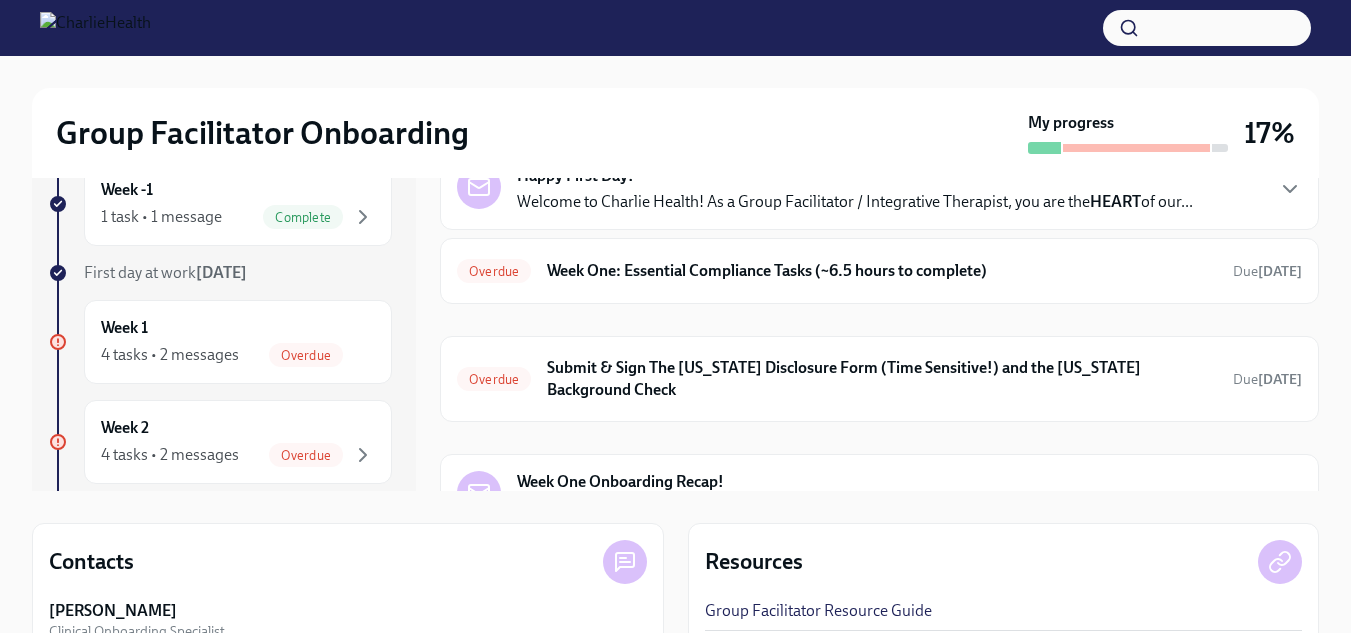 scroll, scrollTop: 124, scrollLeft: 0, axis: vertical 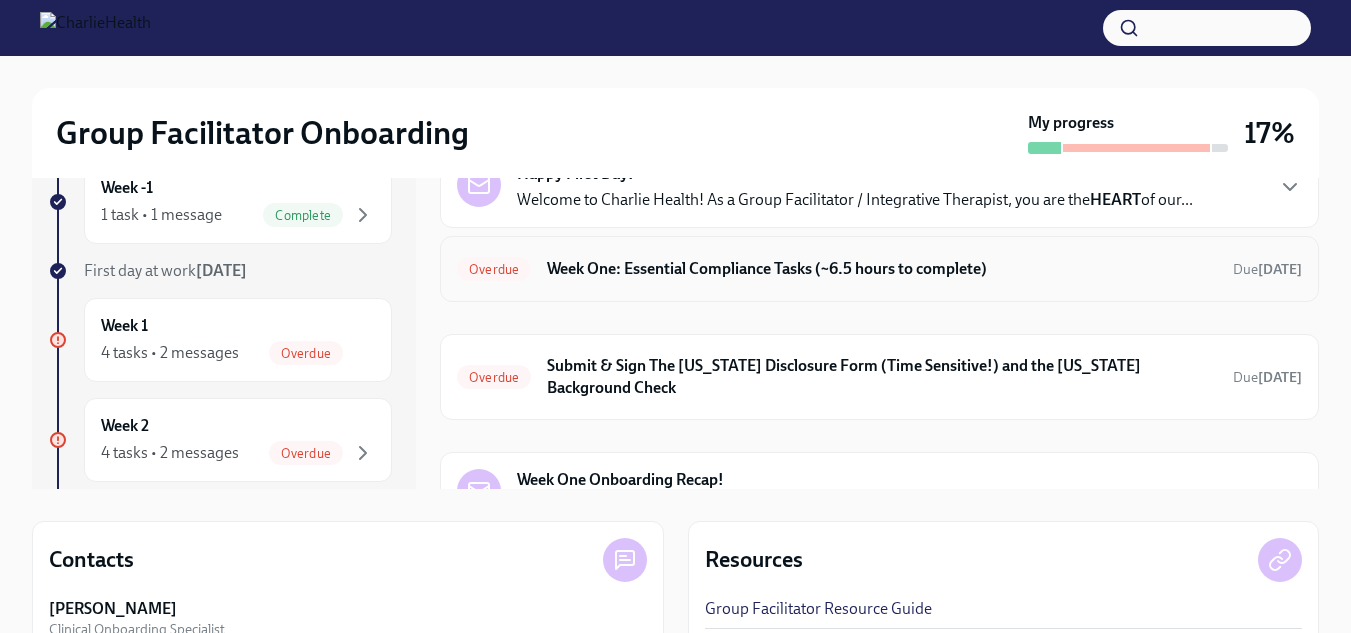 click on "Week One: Essential Compliance Tasks (~6.5 hours to complete)" at bounding box center (882, 269) 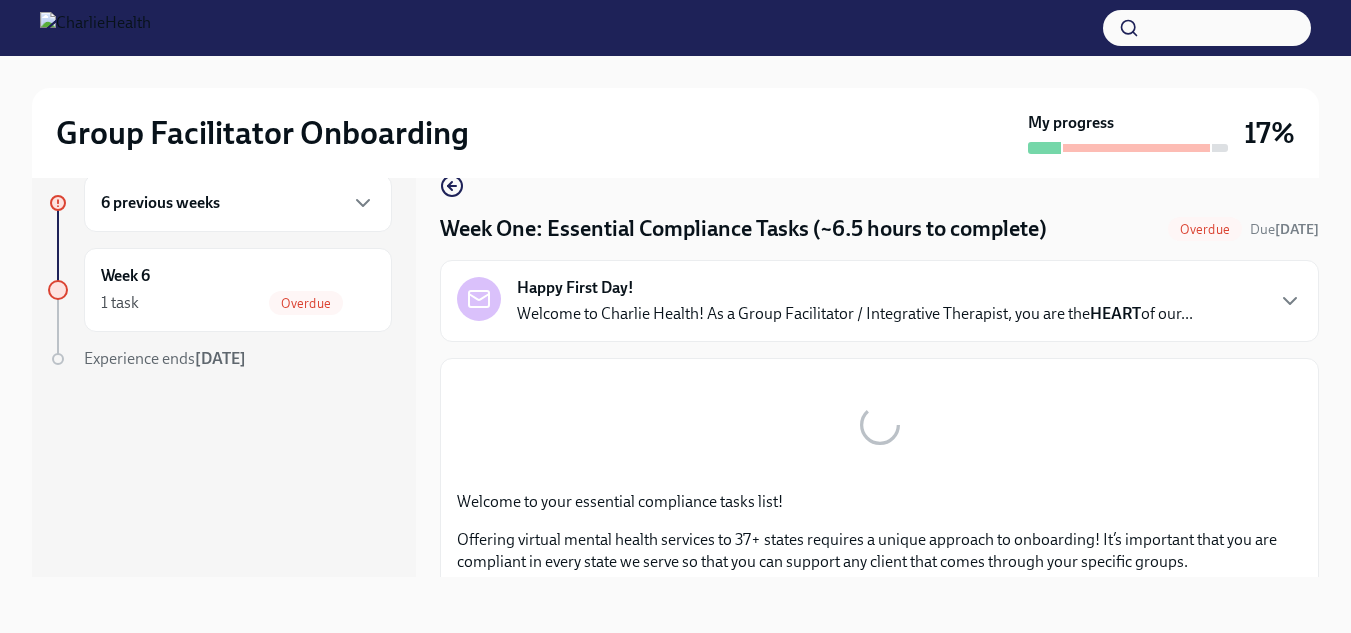 scroll, scrollTop: 36, scrollLeft: 0, axis: vertical 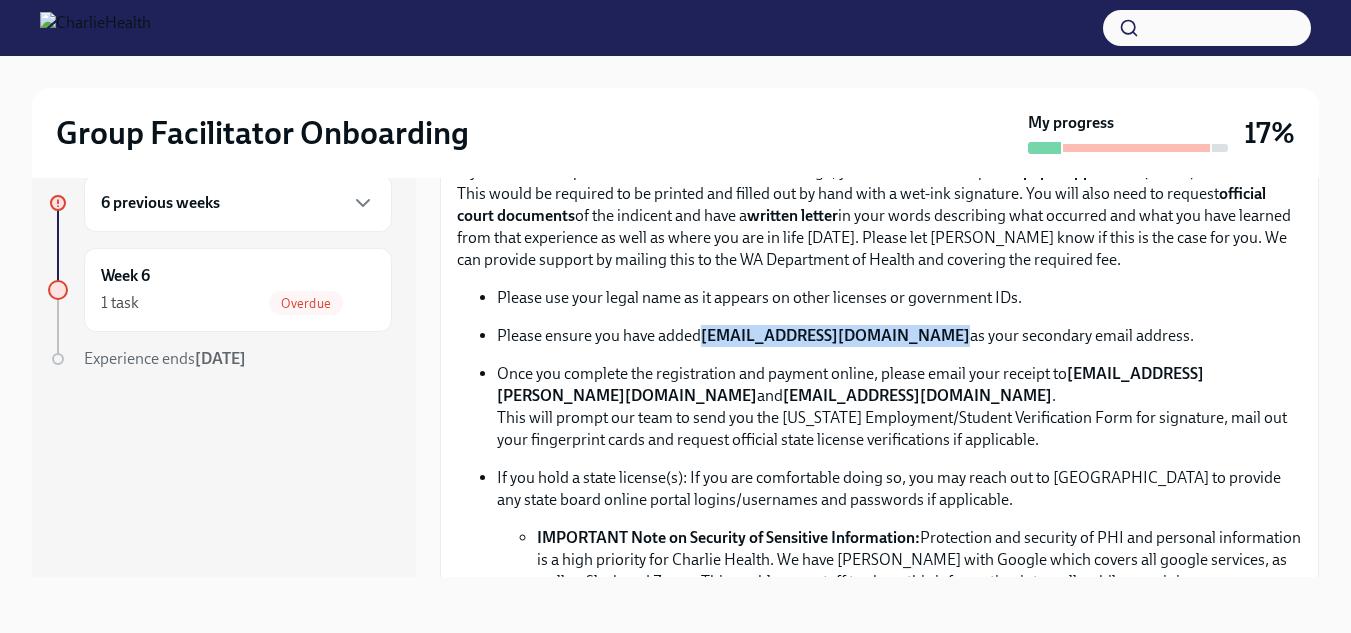 drag, startPoint x: 922, startPoint y: 326, endPoint x: 706, endPoint y: 330, distance: 216.03703 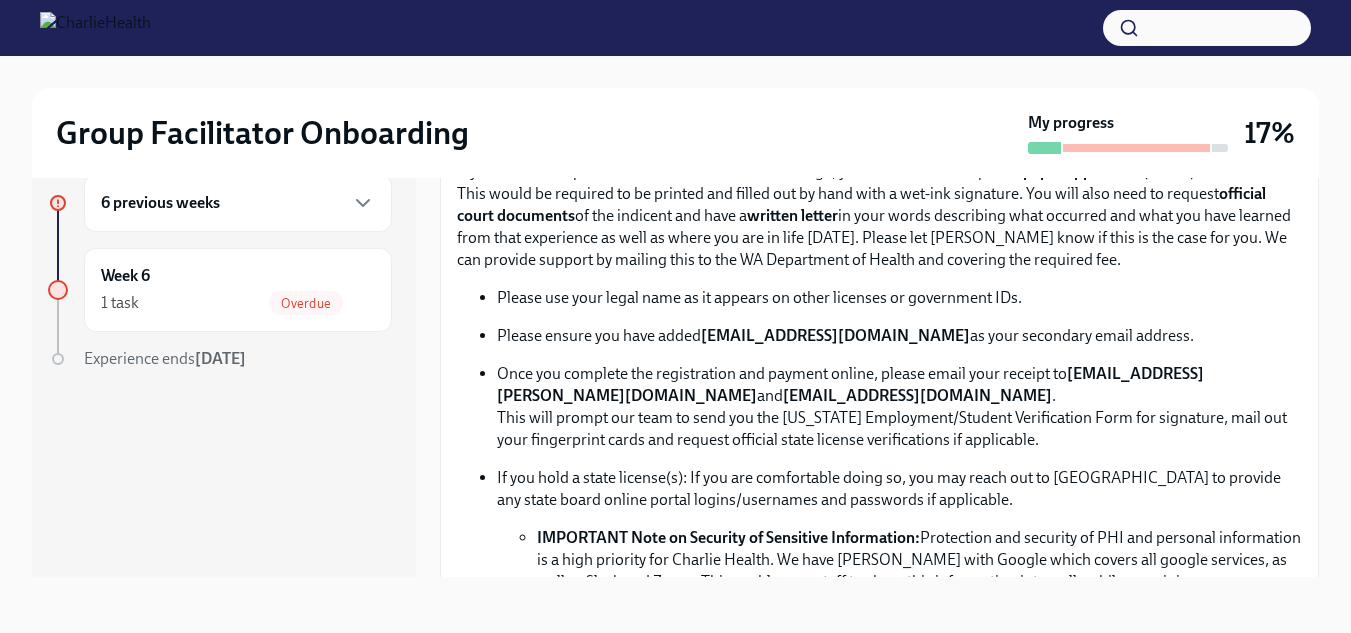 click on "Please ensure you have added  [EMAIL_ADDRESS][DOMAIN_NAME]  as your secondary email address." at bounding box center [899, 336] 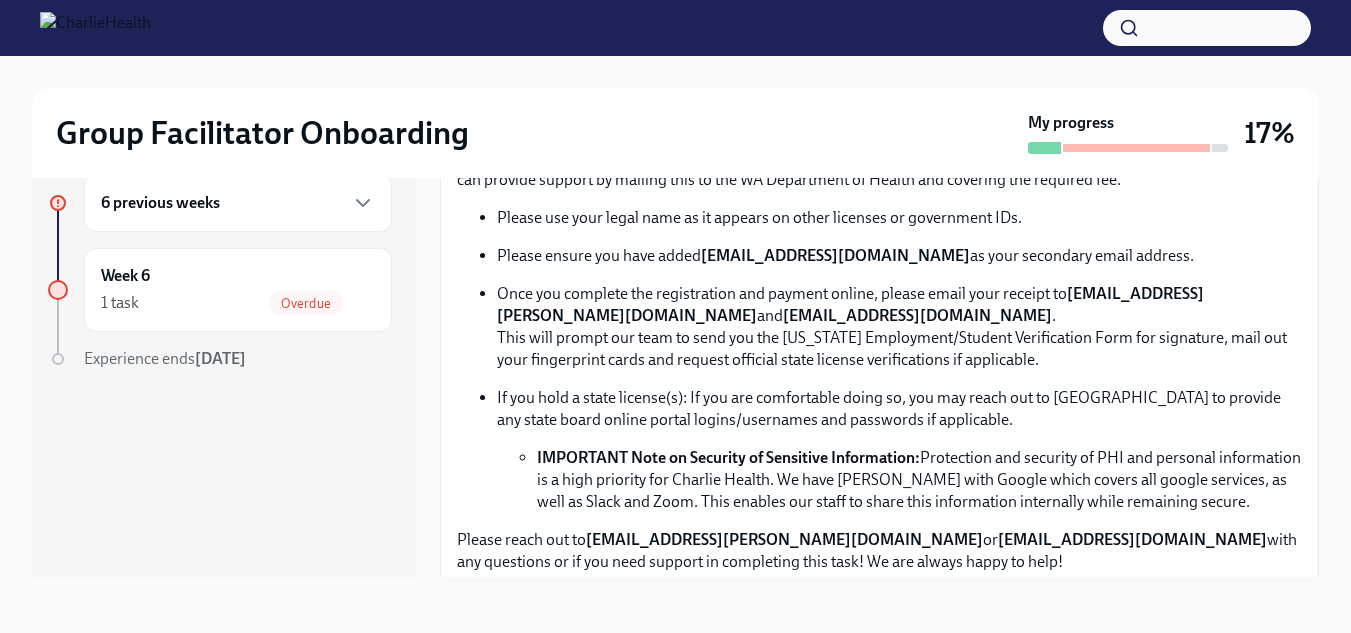 scroll, scrollTop: 1200, scrollLeft: 0, axis: vertical 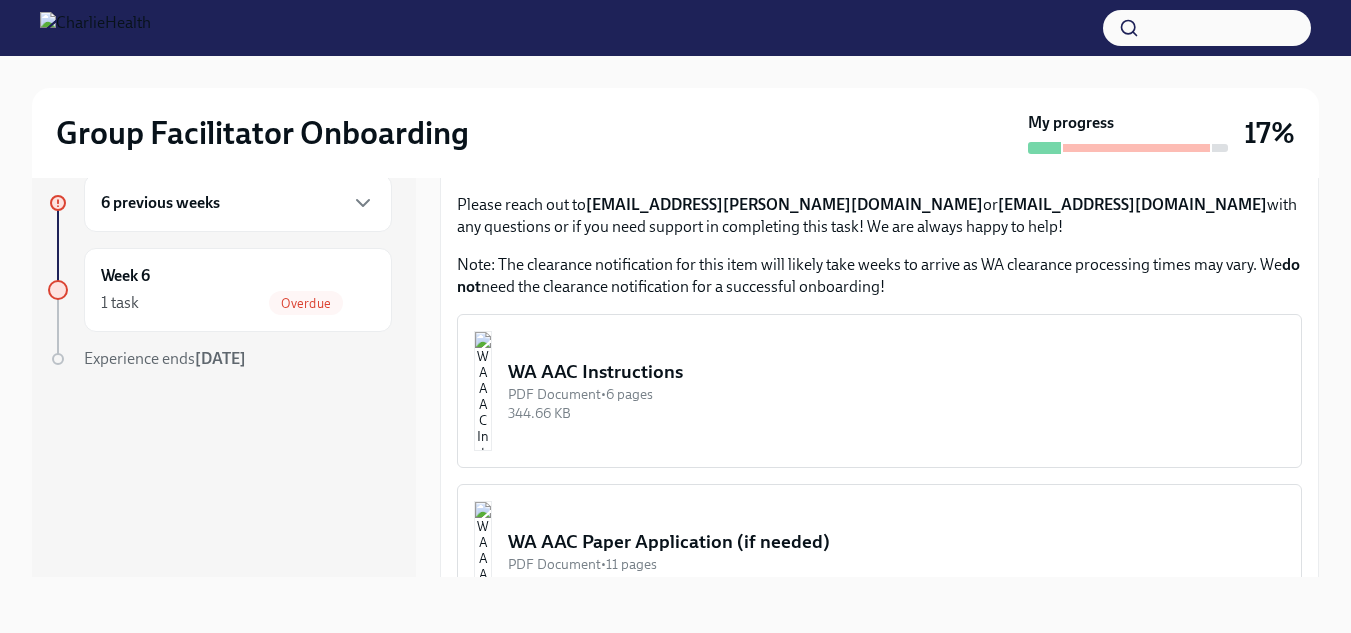 click at bounding box center (483, 391) 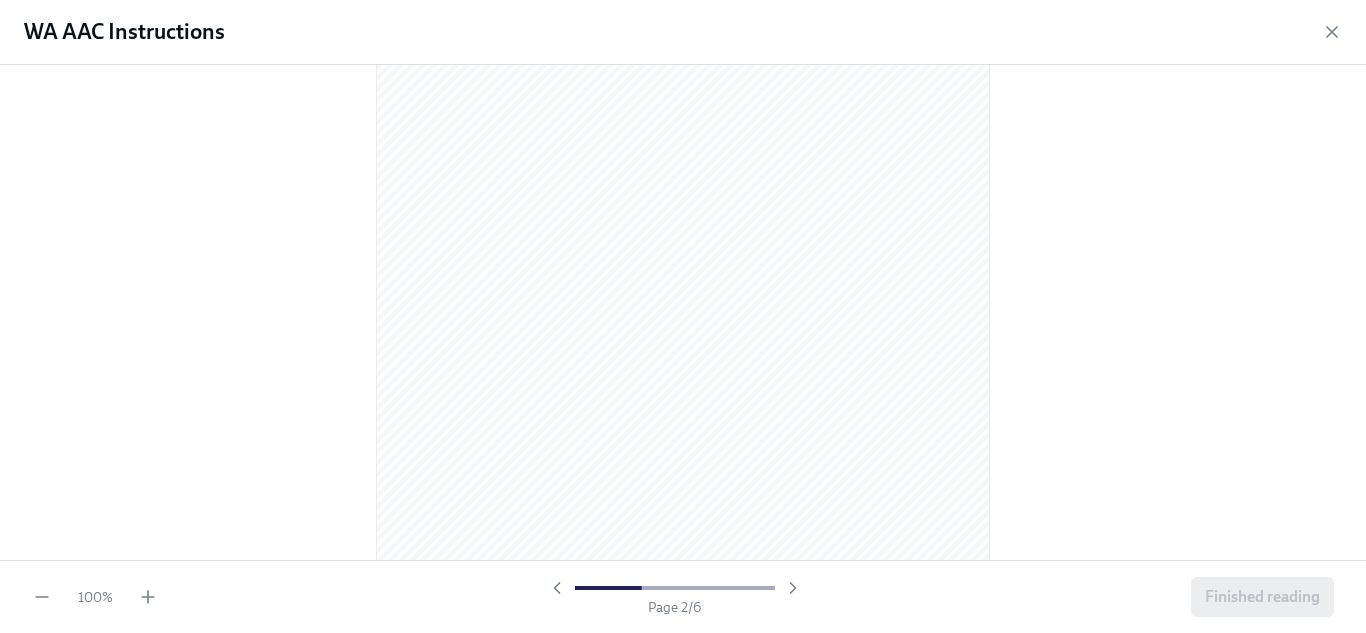 scroll, scrollTop: 961, scrollLeft: 0, axis: vertical 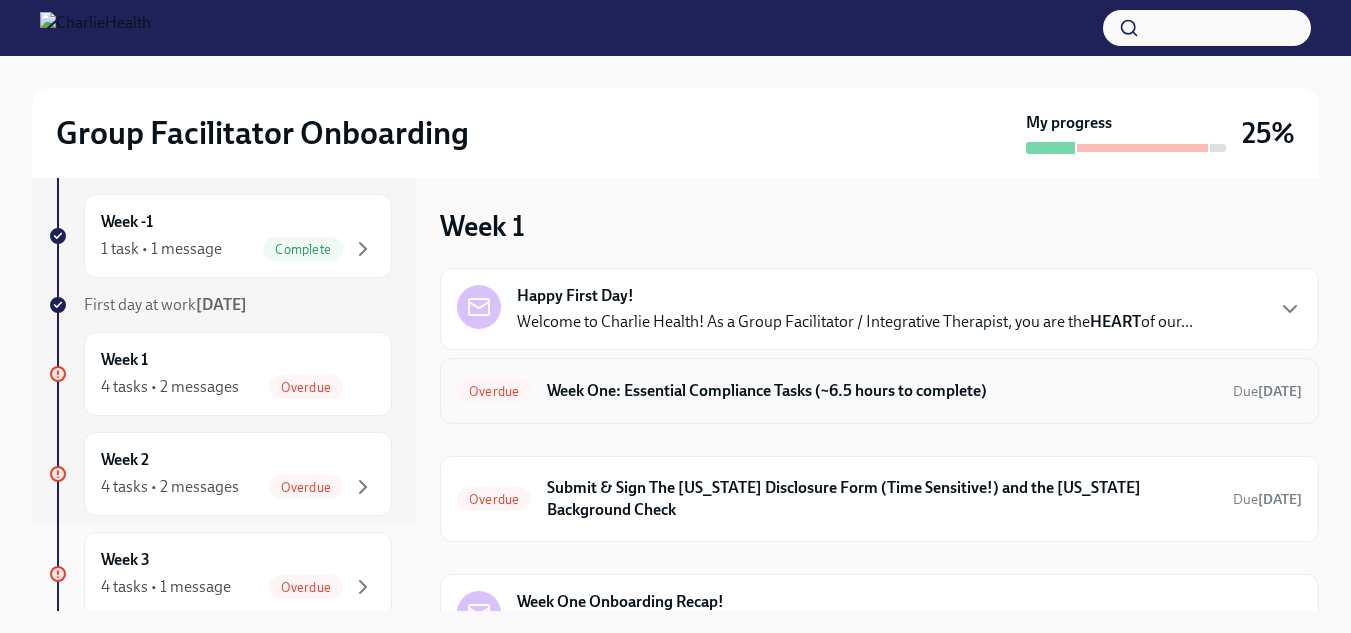 click on "Week One: Essential Compliance Tasks (~6.5 hours to complete)" at bounding box center (882, 391) 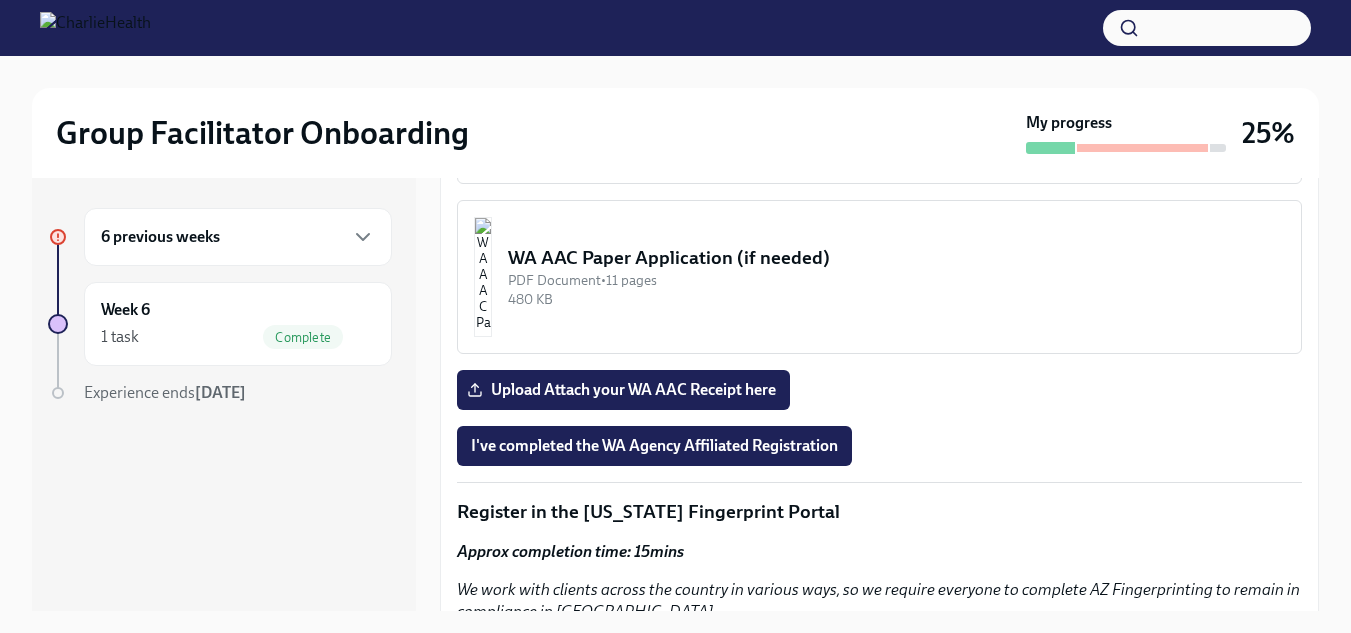 scroll, scrollTop: 1760, scrollLeft: 0, axis: vertical 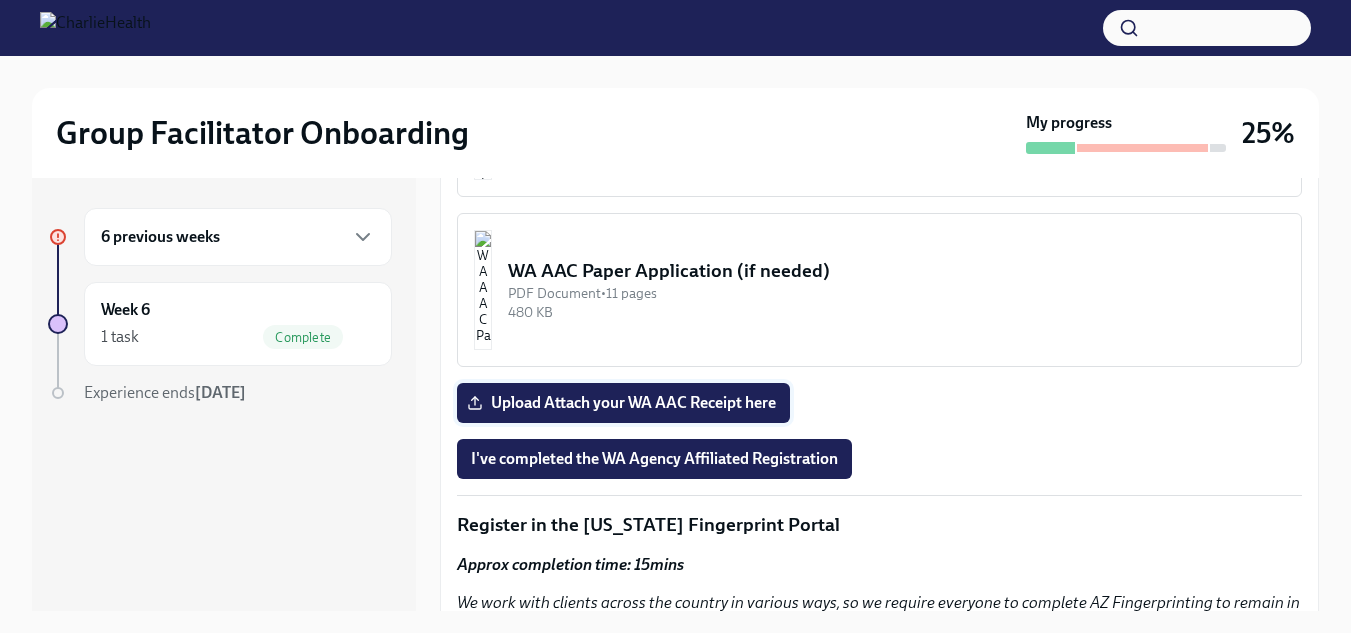 click on "Upload Attach your WA AAC Receipt here" at bounding box center [623, 403] 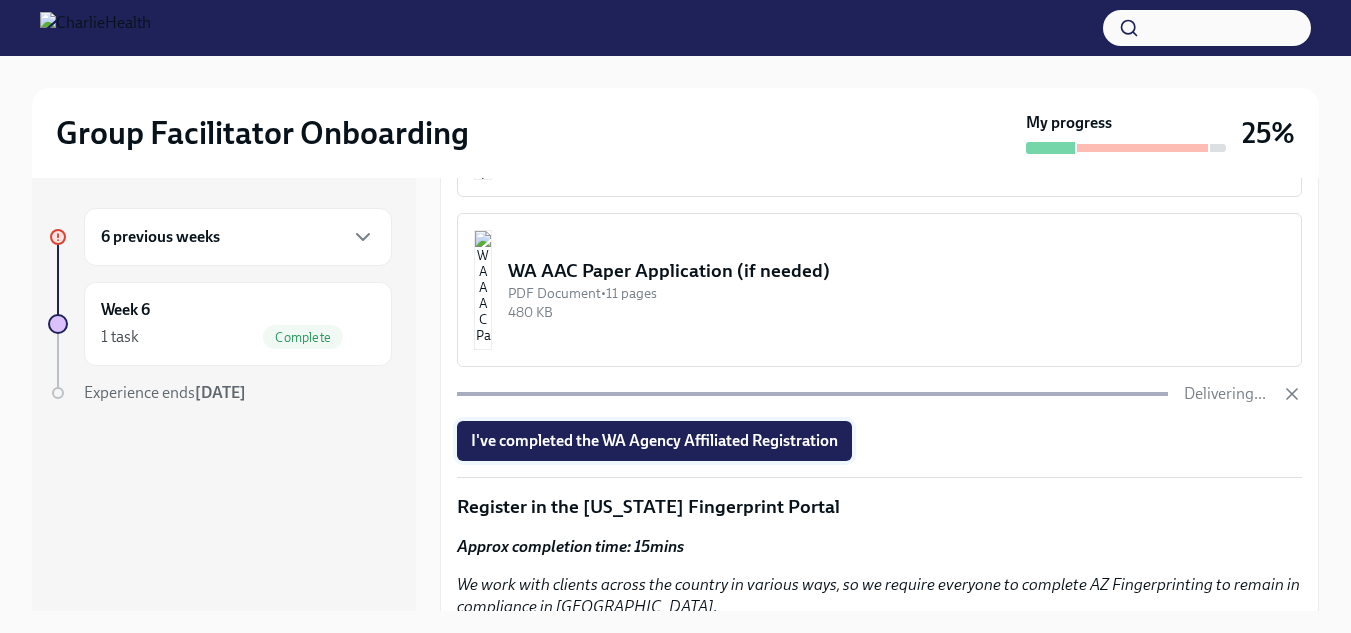click on "I've completed the WA Agency Affiliated Registration" at bounding box center [654, 441] 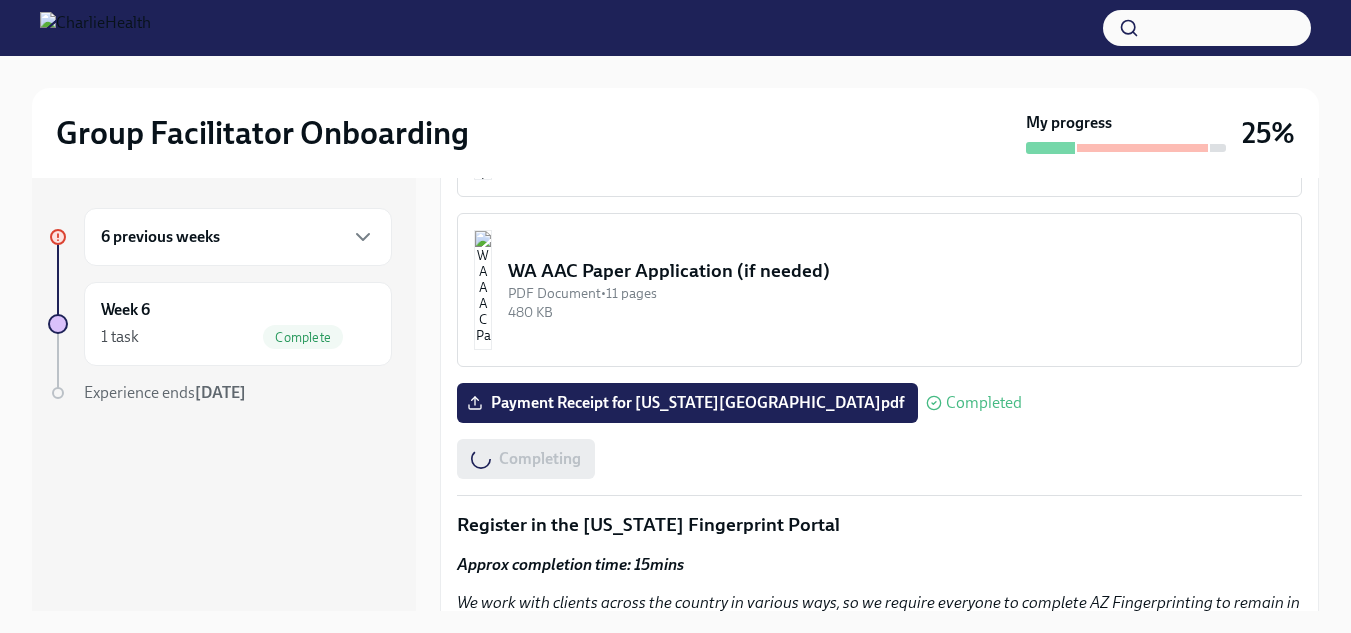 scroll, scrollTop: 2012, scrollLeft: 0, axis: vertical 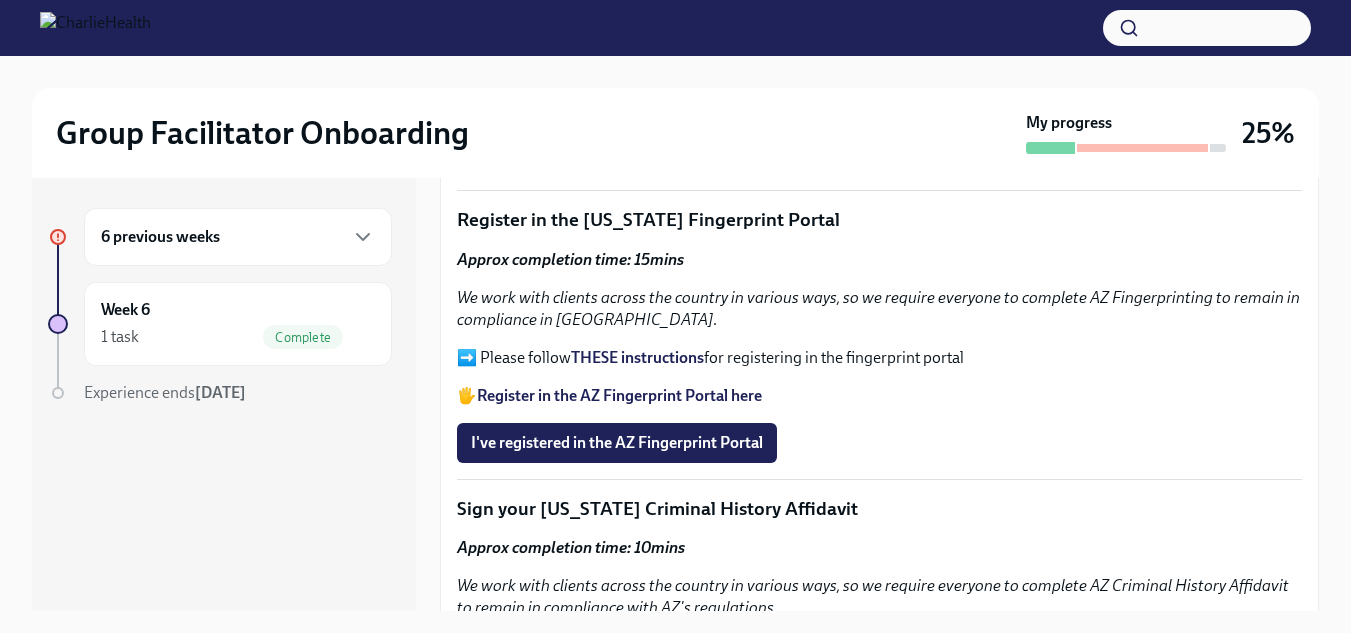 click on "Register in the AZ Fingerprint Portal here" at bounding box center [619, 395] 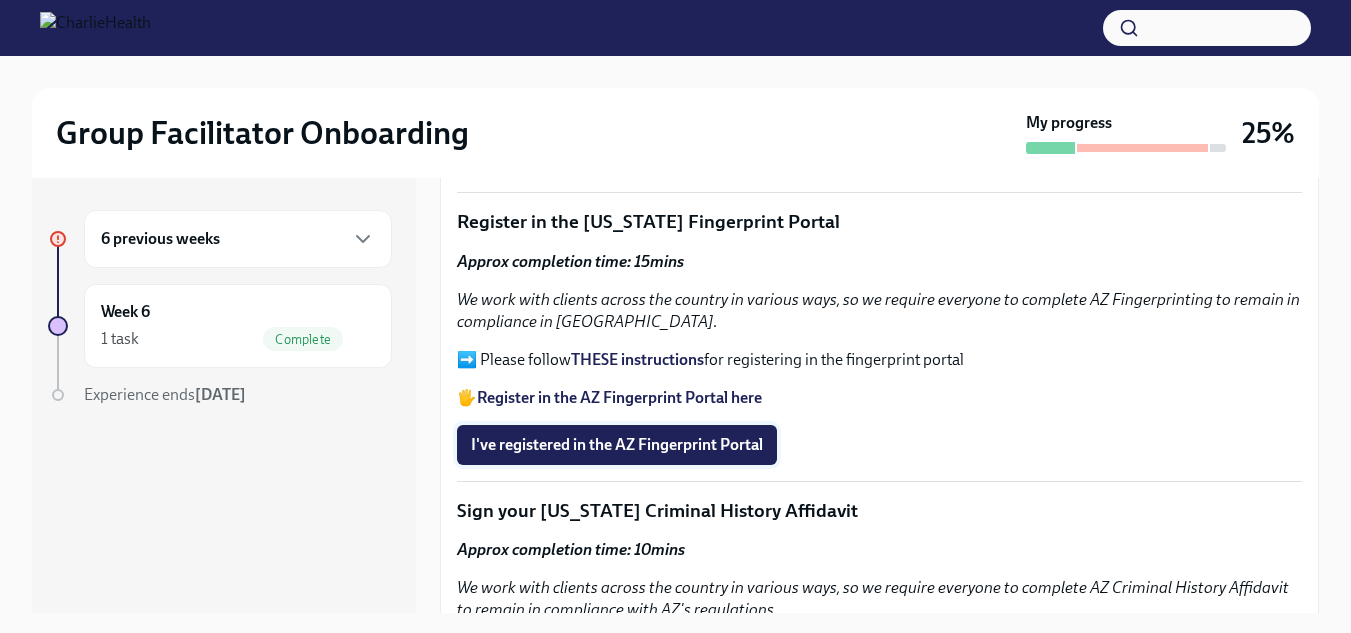 click on "I've registered in the AZ Fingerprint Portal" at bounding box center (617, 445) 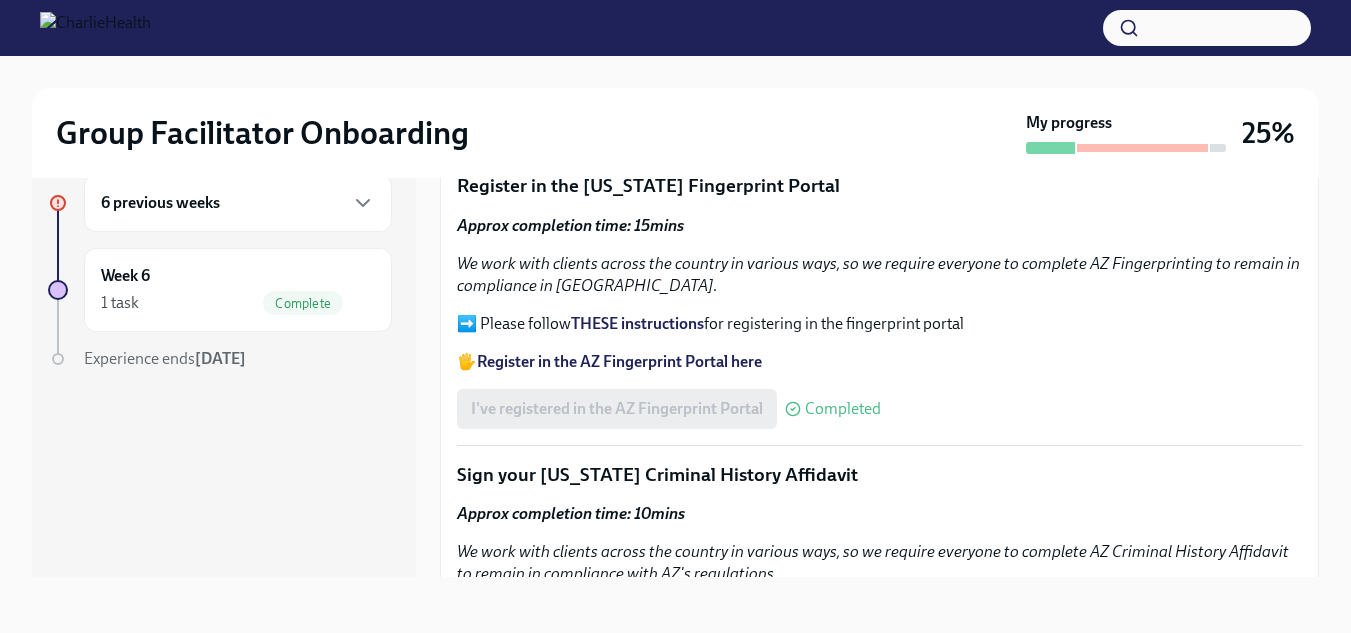 scroll, scrollTop: 0, scrollLeft: 0, axis: both 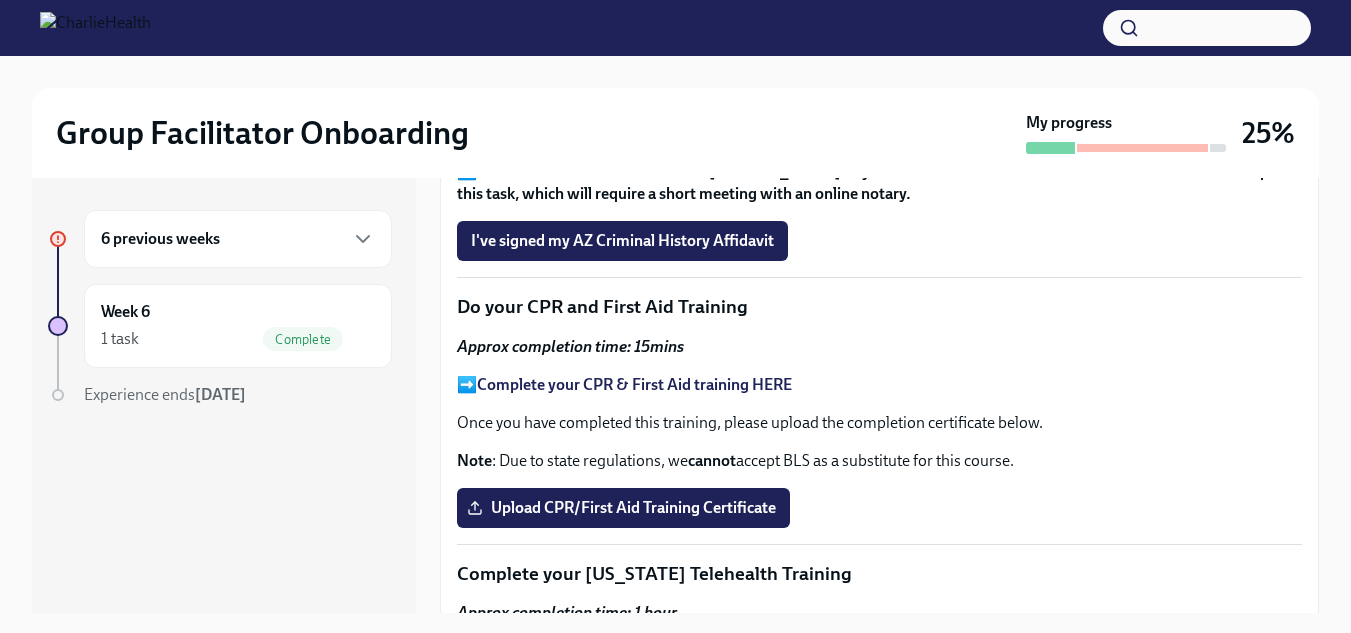 click on "Complete your CPR & First Aid training HERE" at bounding box center (634, 384) 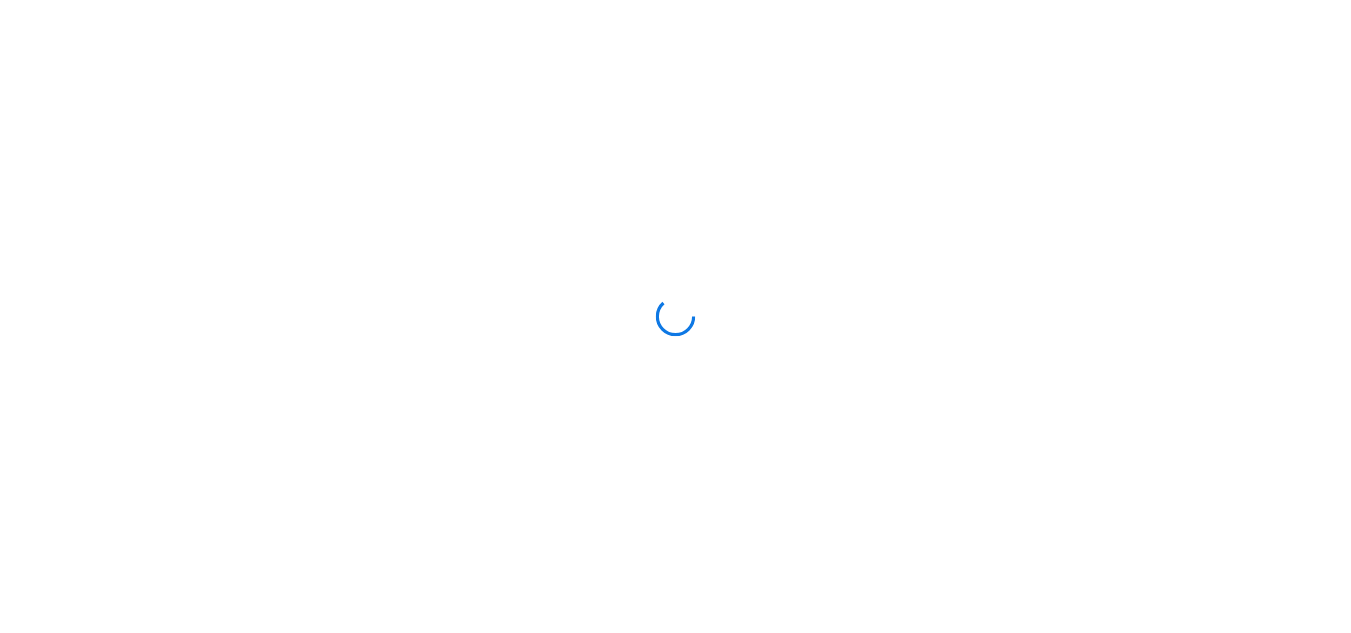 scroll, scrollTop: 0, scrollLeft: 0, axis: both 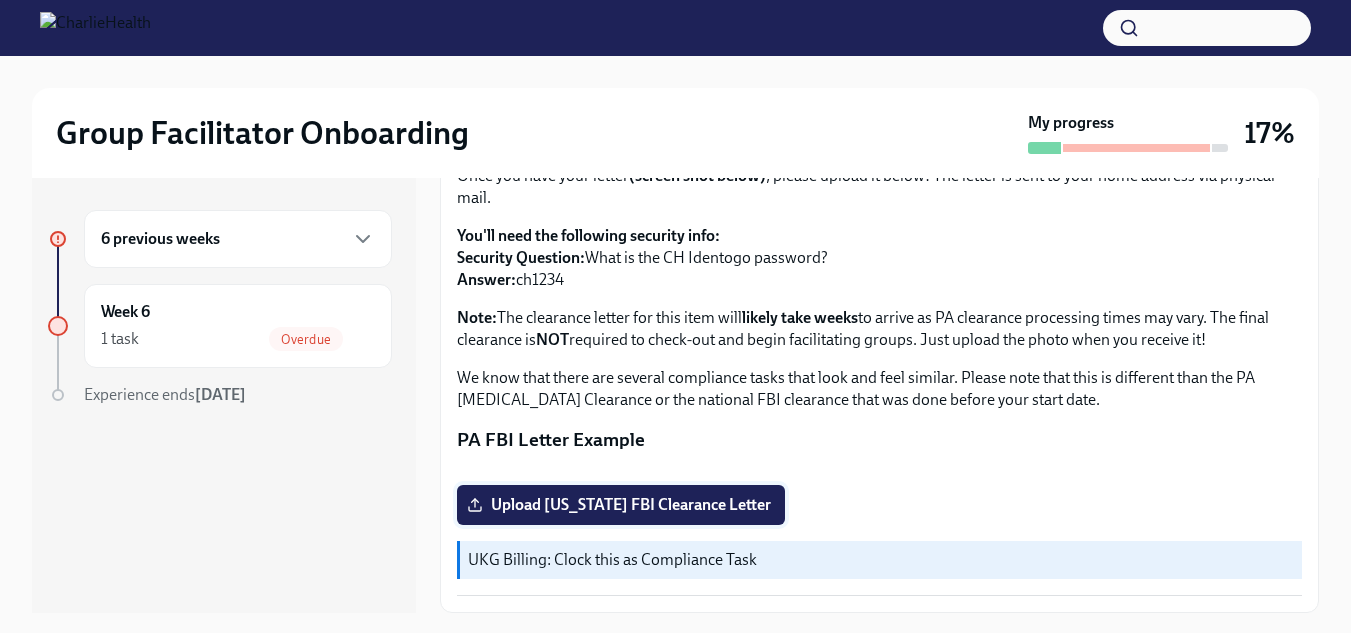 click on "Upload Pennsylvania FBI Clearance Letter" at bounding box center [621, 505] 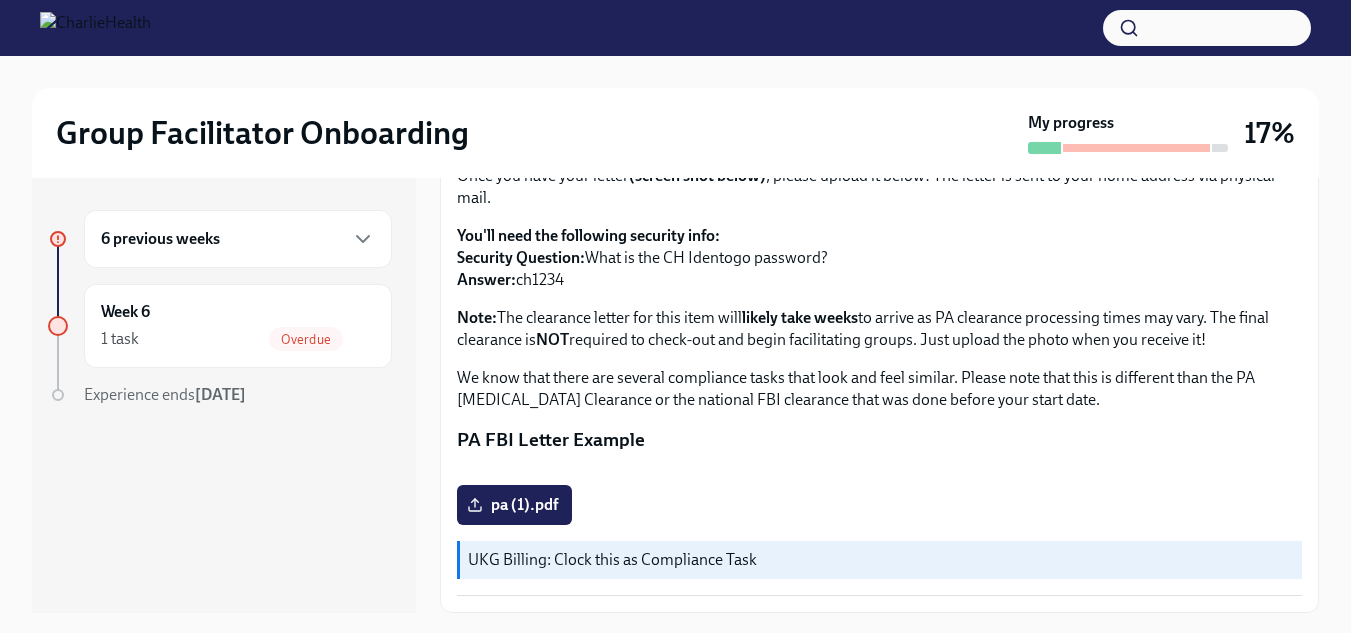 scroll, scrollTop: 466, scrollLeft: 0, axis: vertical 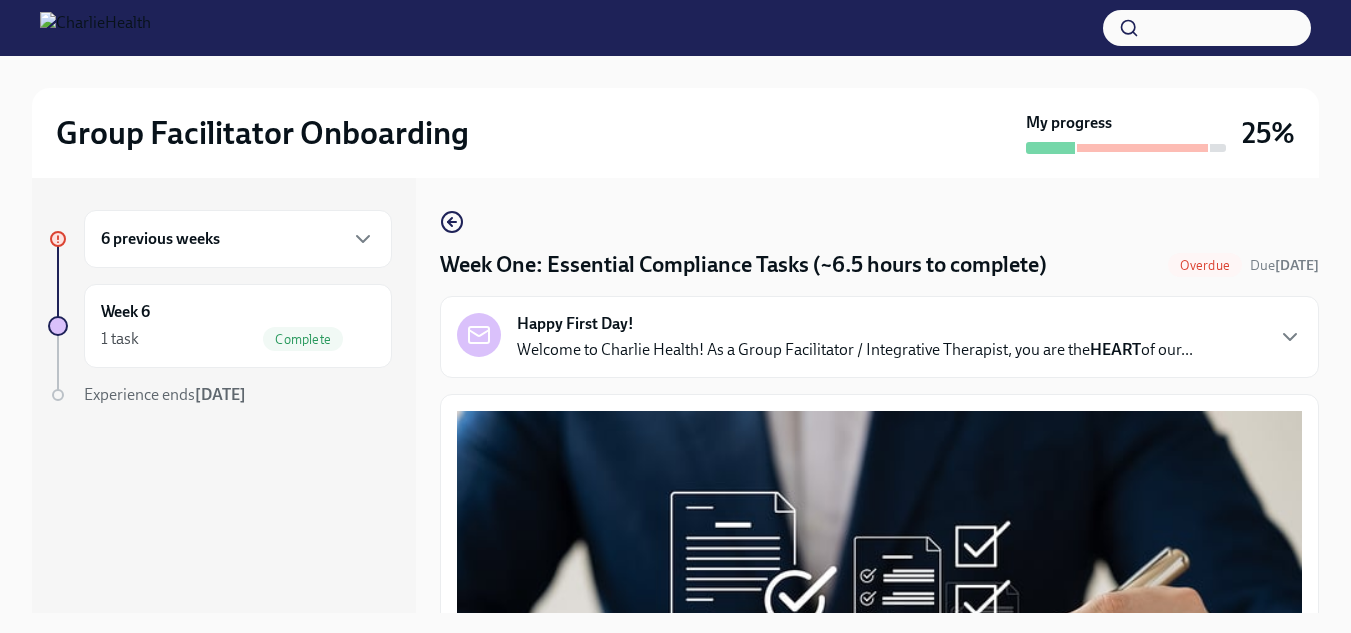 click on "6 previous weeks" at bounding box center (238, 239) 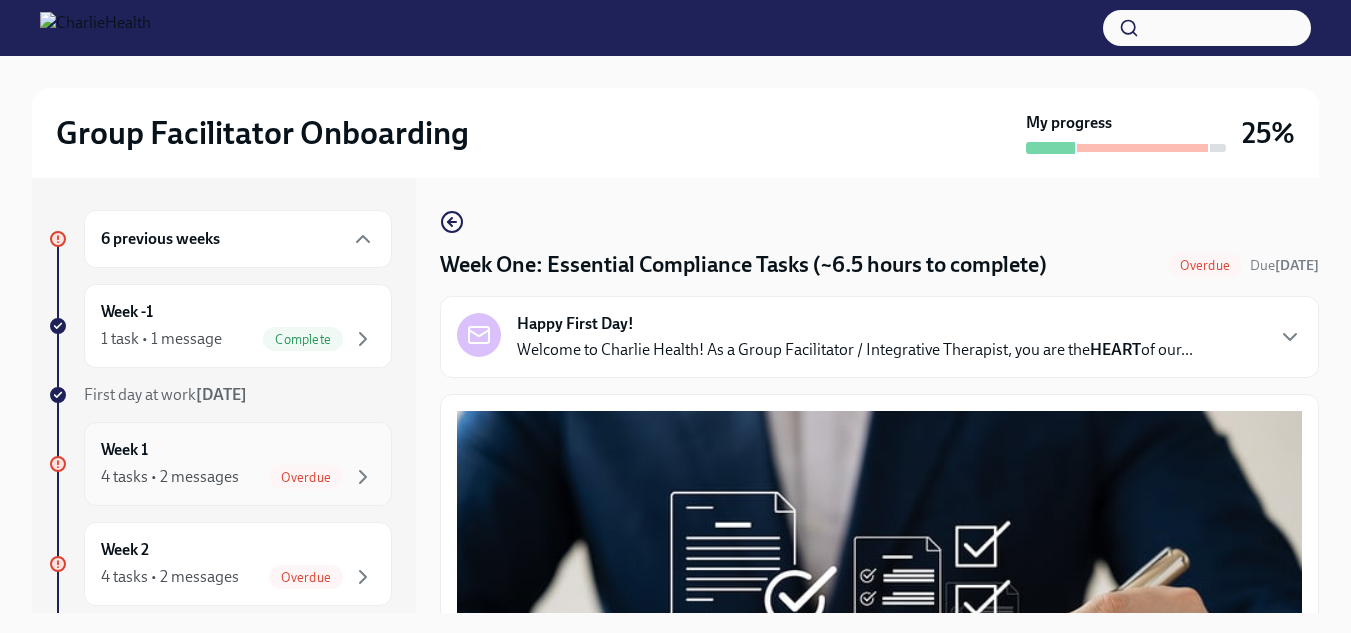 click on "Week 1 4 tasks • 2 messages Overdue" at bounding box center (238, 464) 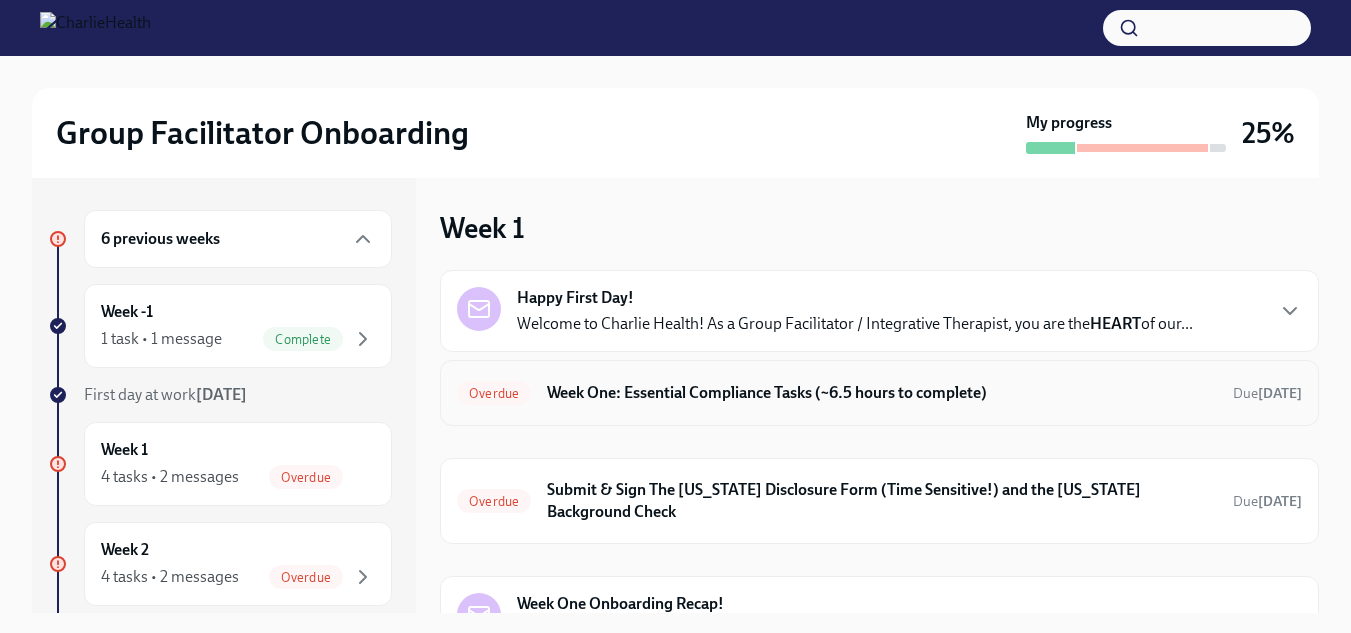 click on "Week One: Essential Compliance Tasks (~6.5 hours to complete)" at bounding box center (882, 393) 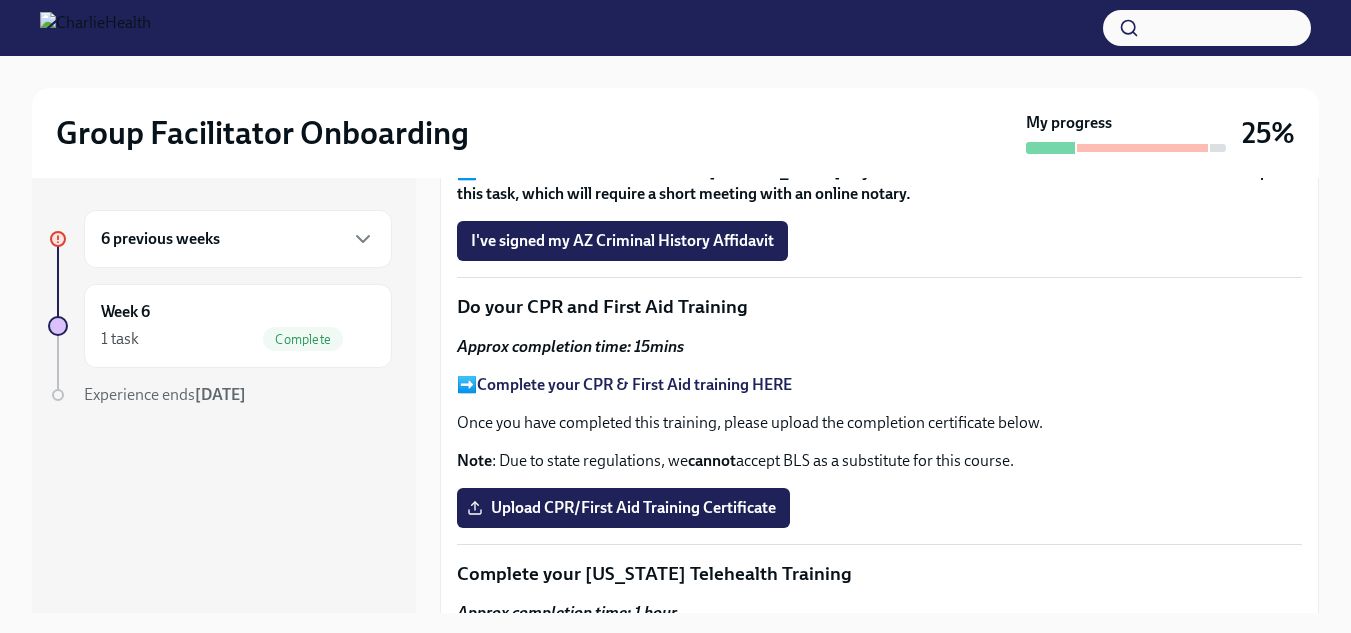 scroll, scrollTop: 2554, scrollLeft: 0, axis: vertical 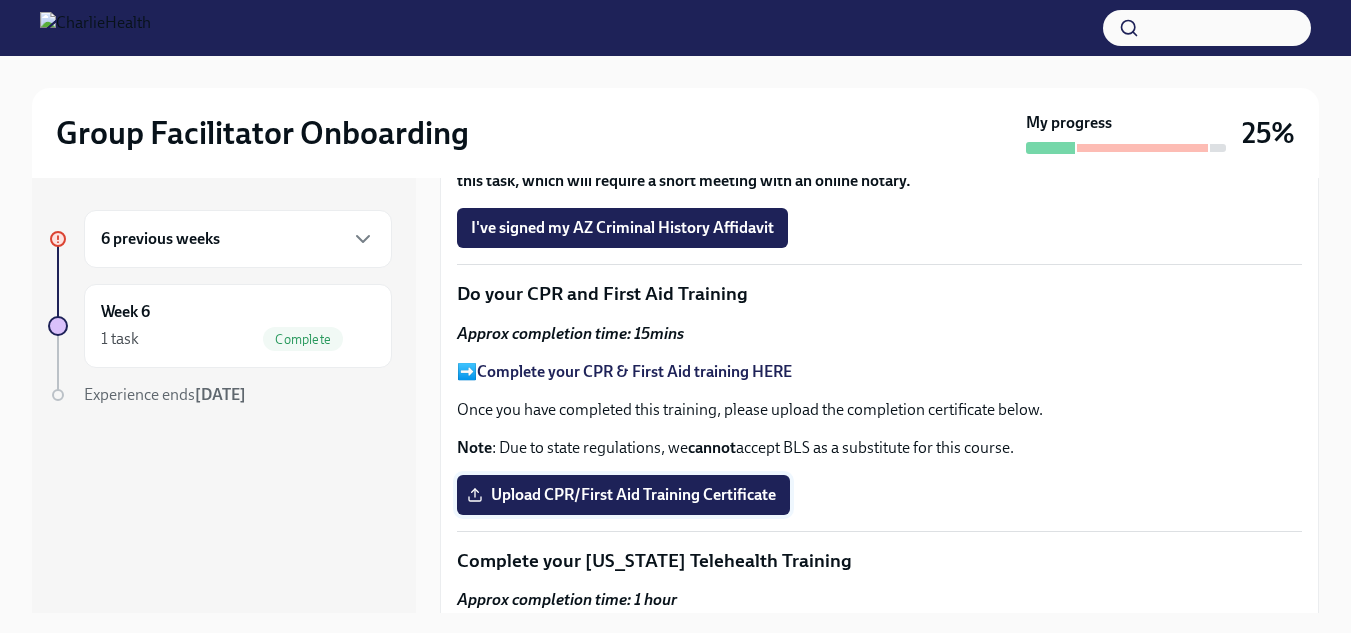 click on "Upload CPR/First Aid Training Certificate" at bounding box center (623, 495) 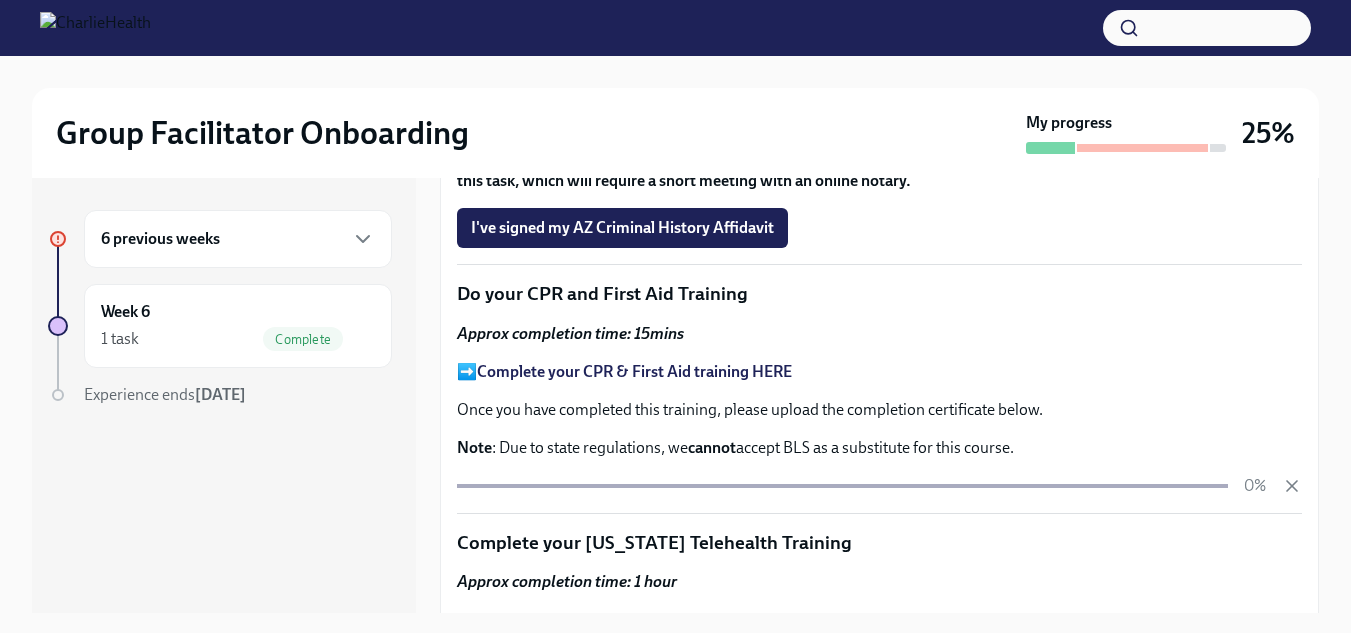 click on "0%" at bounding box center (879, 486) 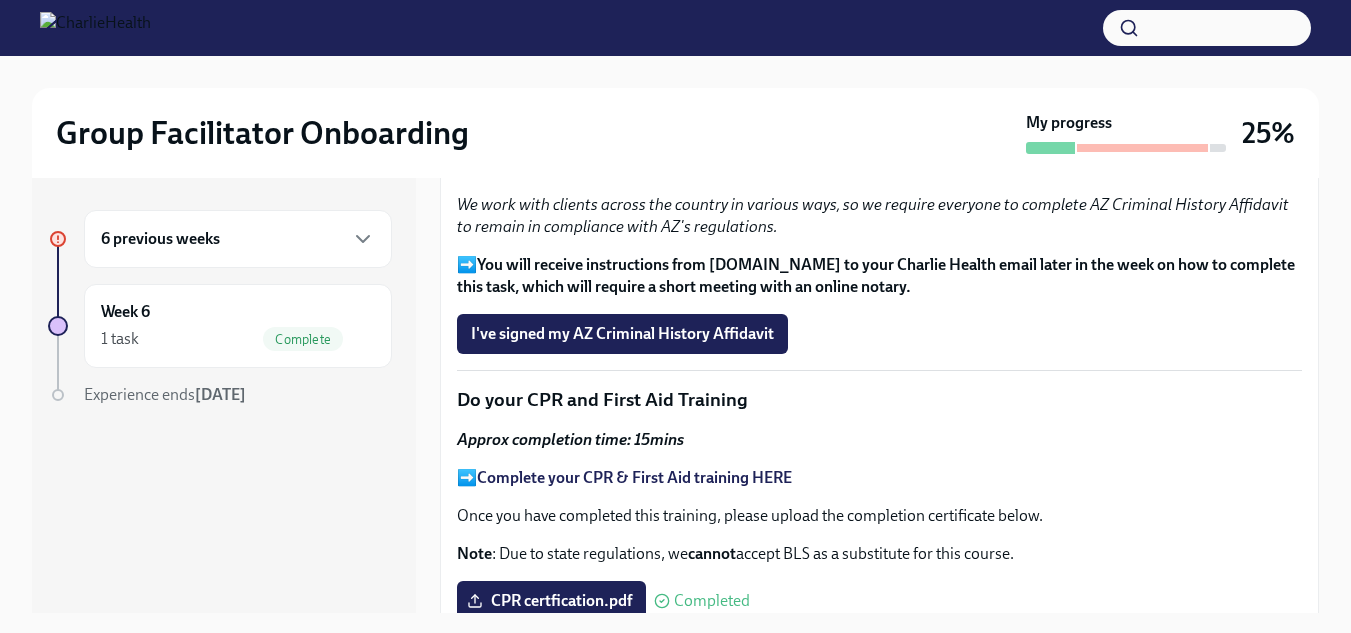scroll, scrollTop: 2515, scrollLeft: 0, axis: vertical 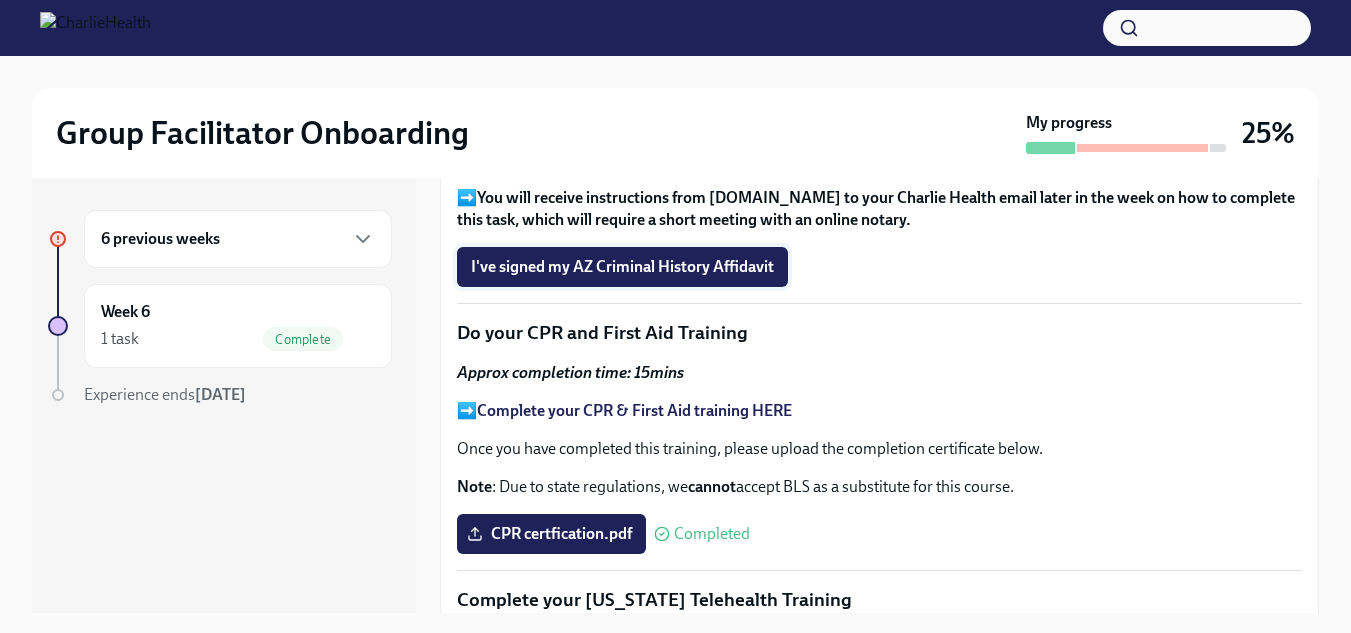 click on "I've signed my AZ Criminal History Affidavit" at bounding box center [622, 267] 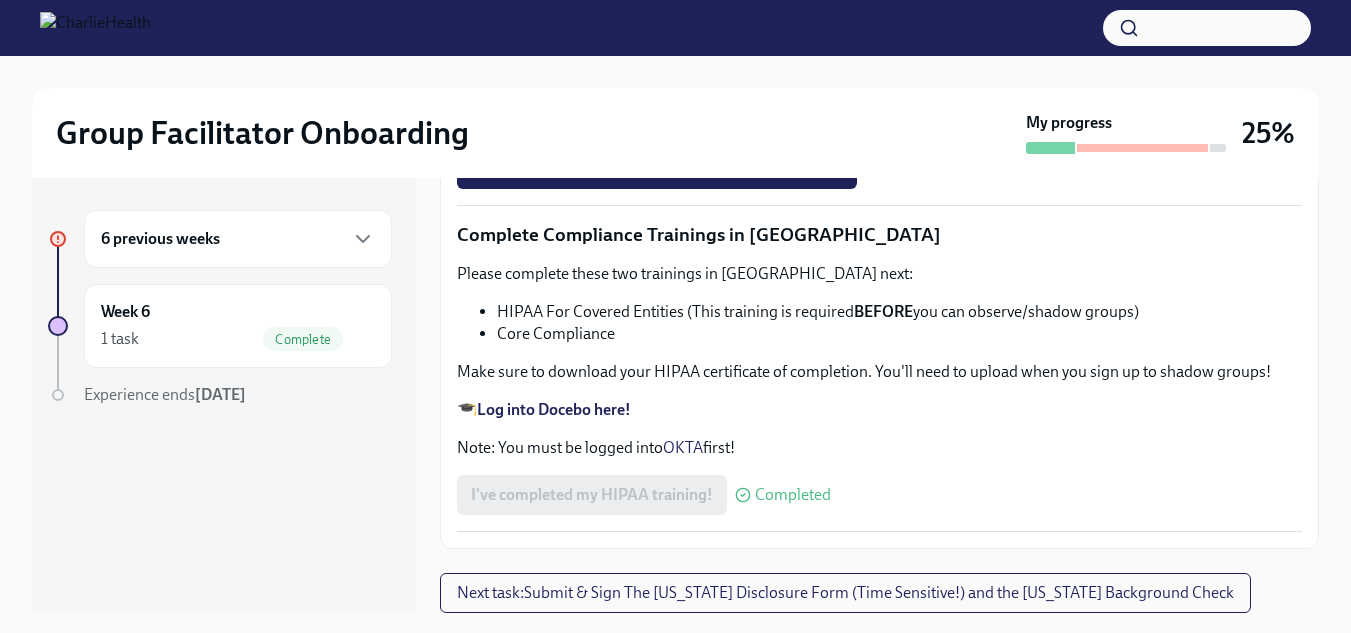 scroll, scrollTop: 4844, scrollLeft: 0, axis: vertical 